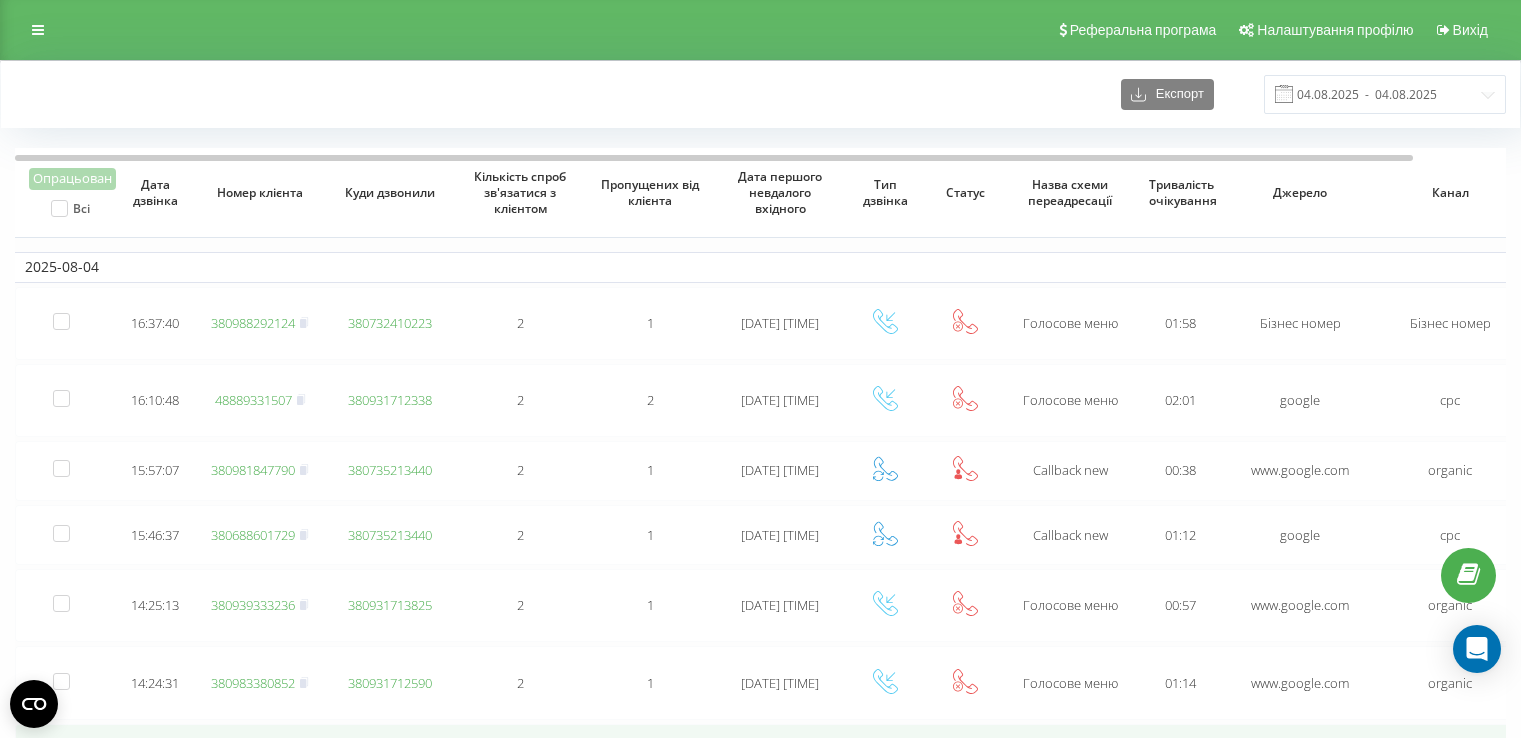 scroll, scrollTop: 0, scrollLeft: 0, axis: both 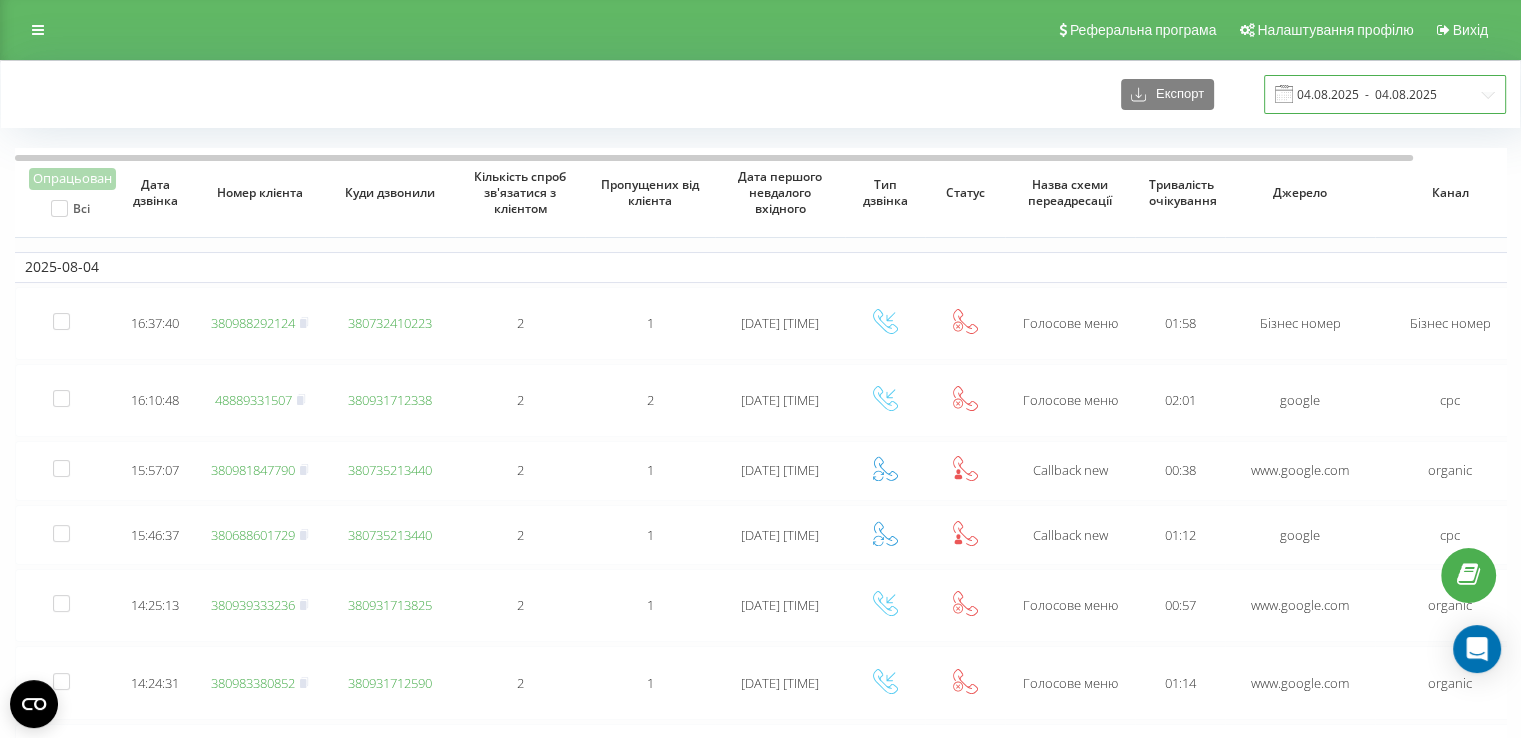 click on "04.08.2025  -  04.08.2025" at bounding box center [1385, 94] 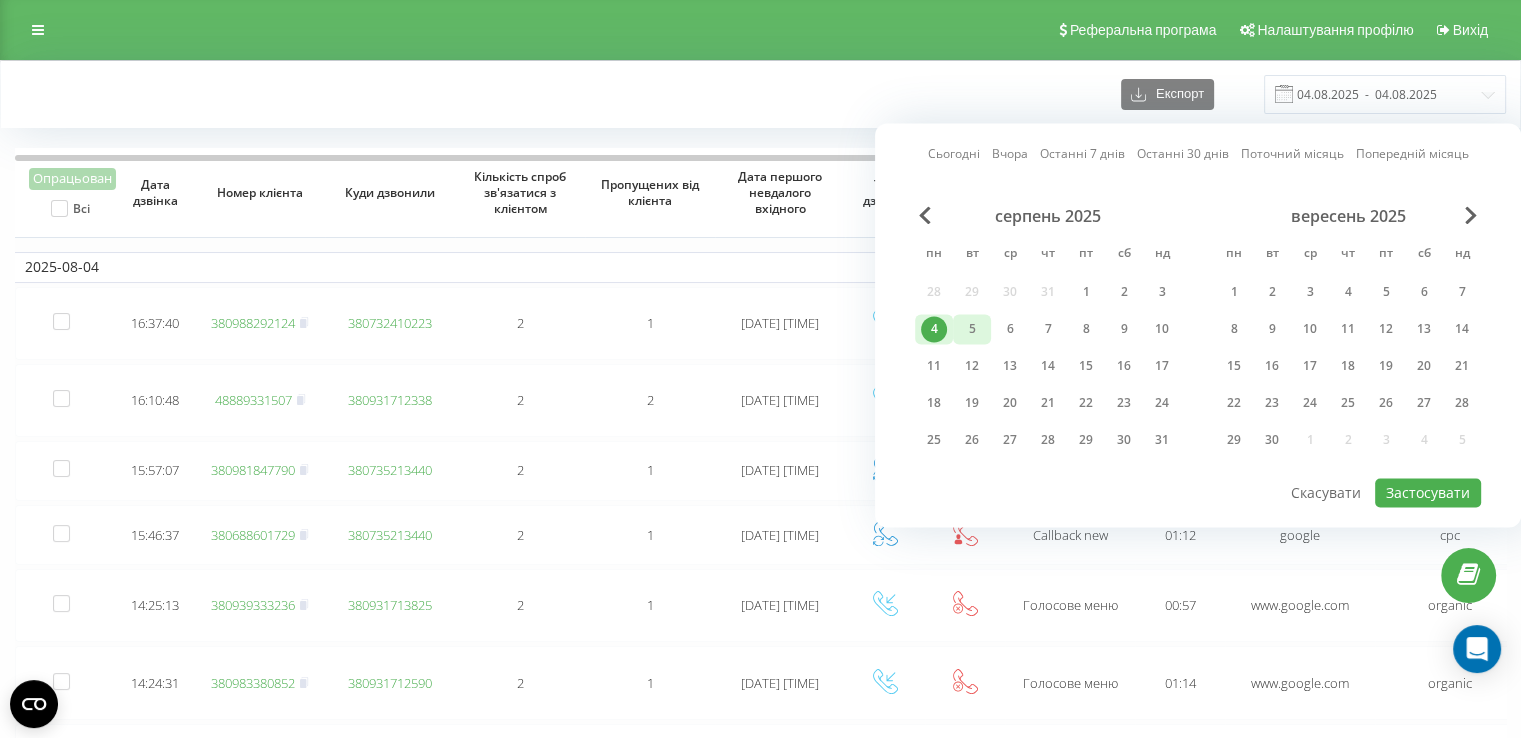 click on "5" at bounding box center (972, 329) 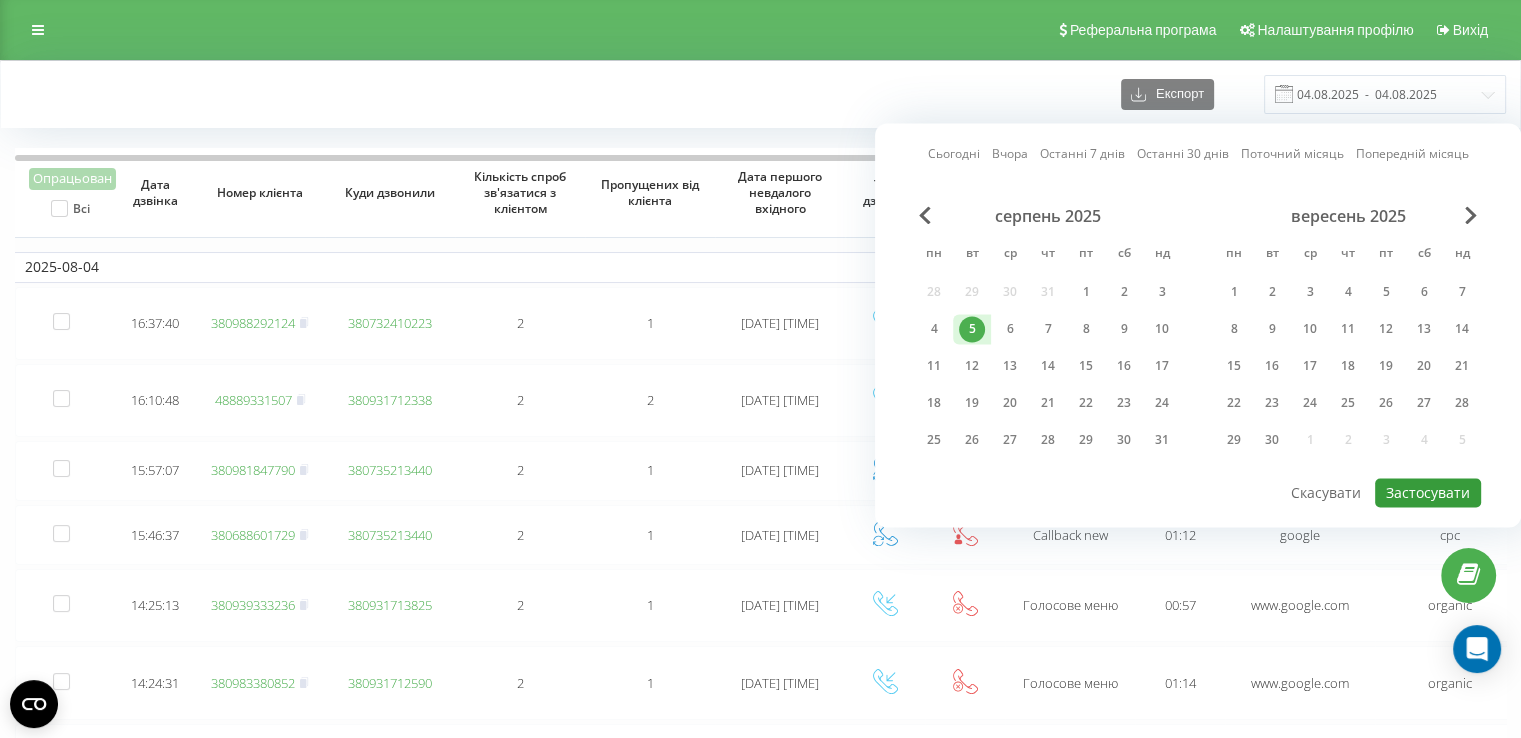 click on "Застосувати" at bounding box center [1428, 492] 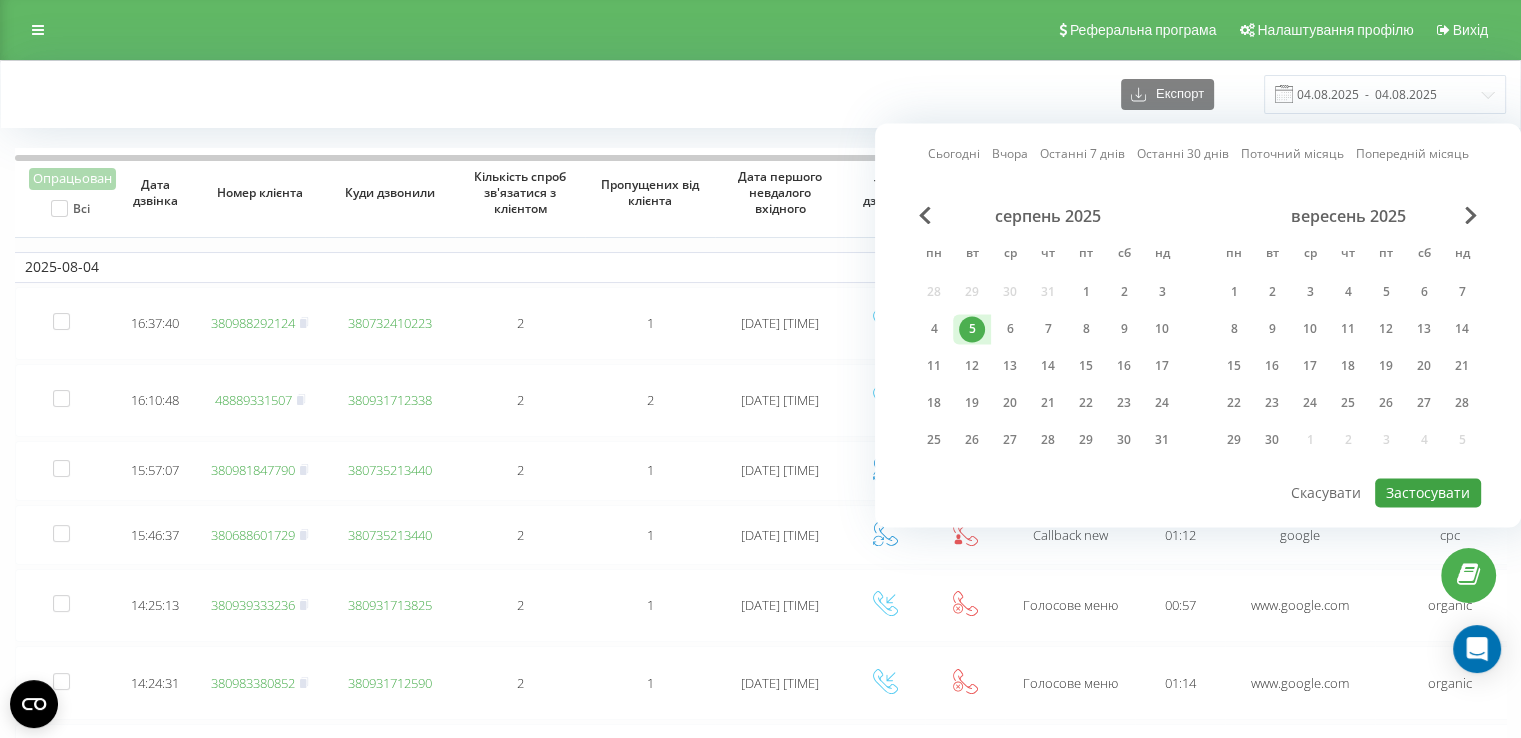 type on "05.08.2025  -  05.08.2025" 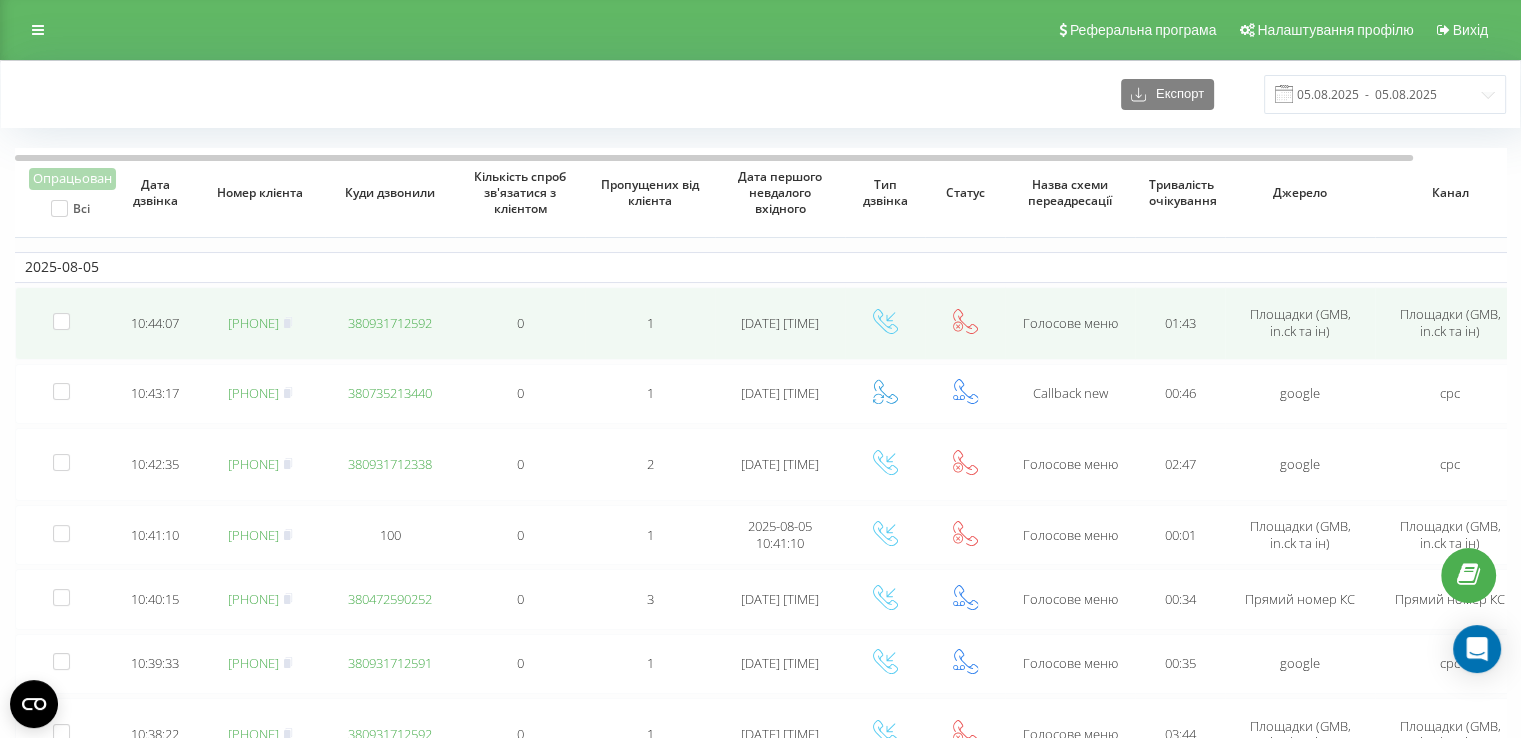 scroll, scrollTop: 100, scrollLeft: 0, axis: vertical 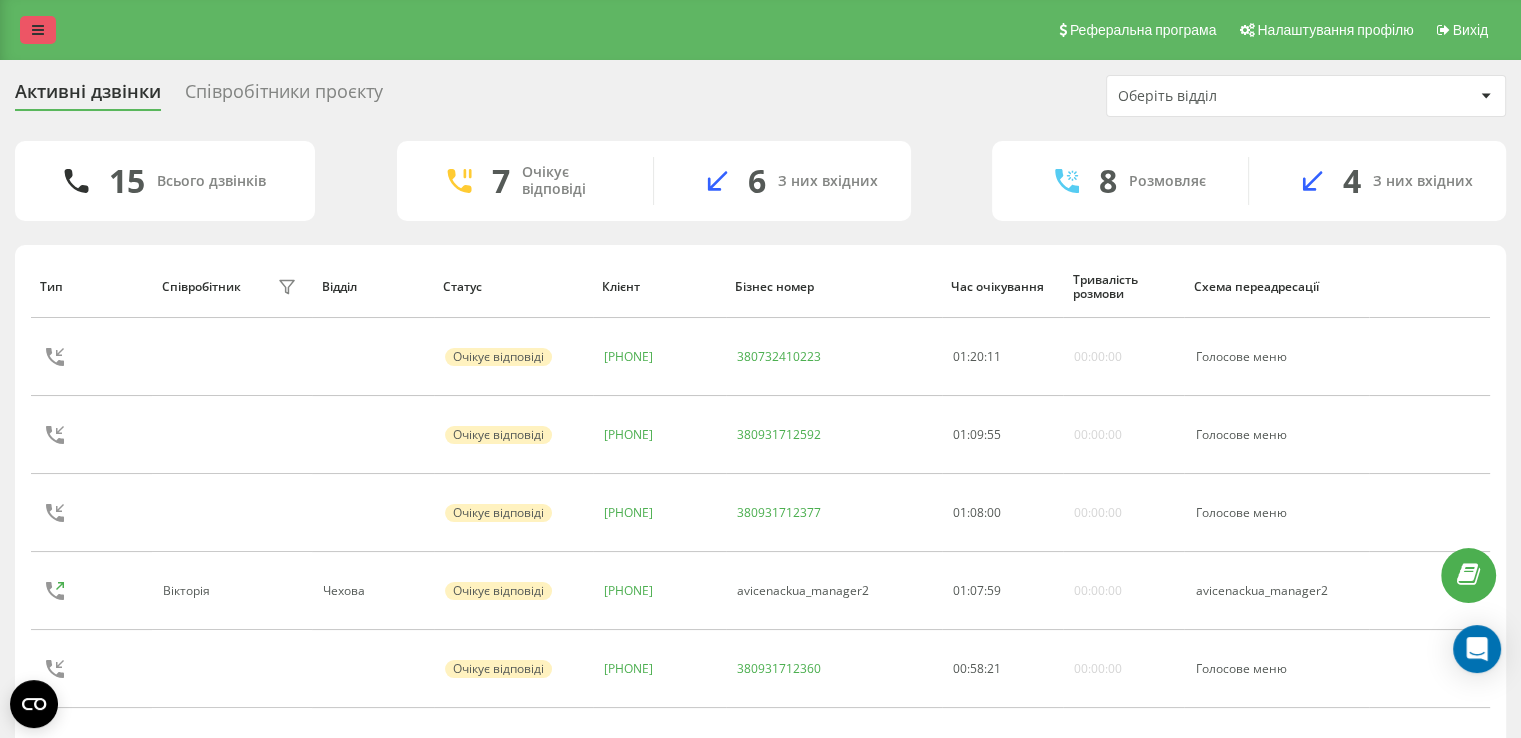 click at bounding box center [38, 30] 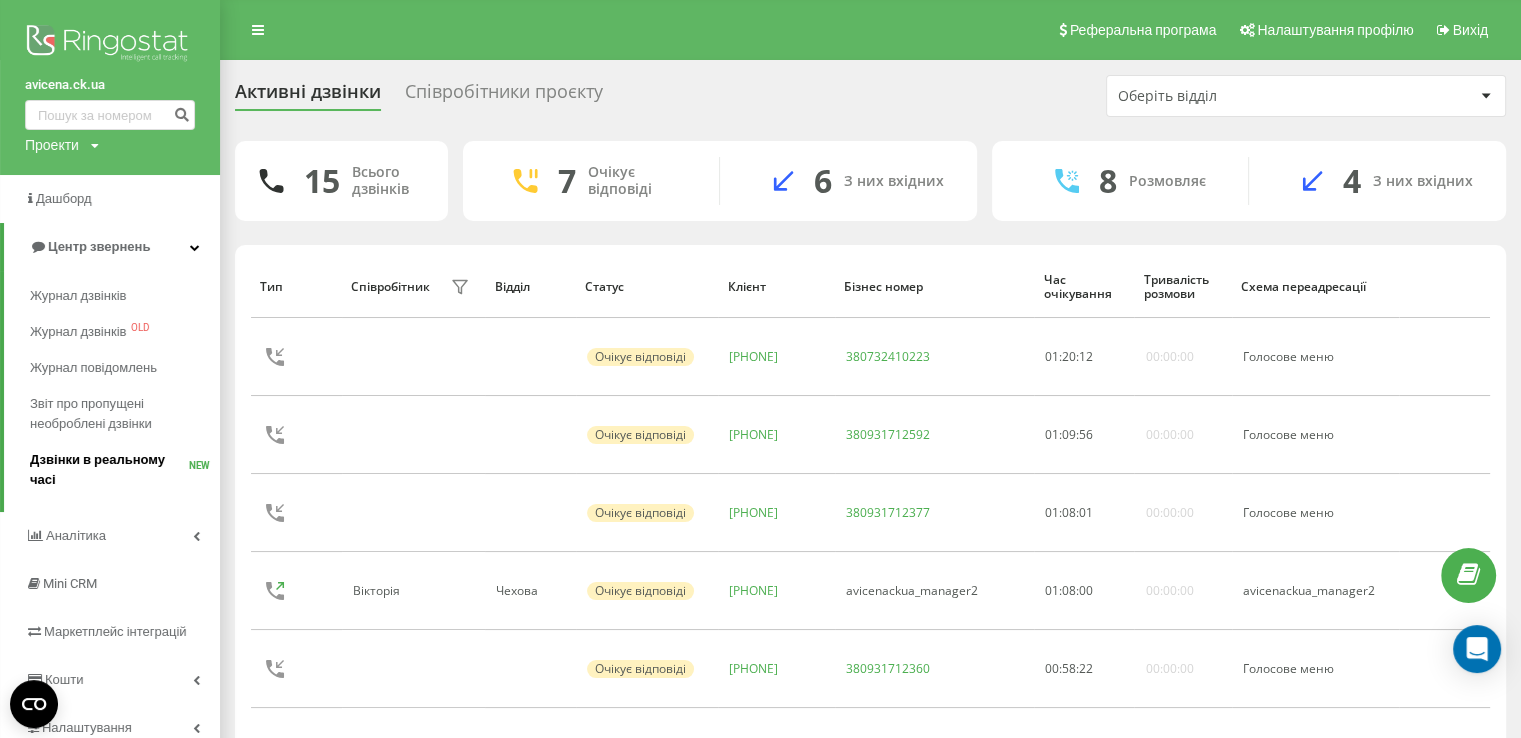 click on "Дзвінки в реальному часі" at bounding box center (109, 470) 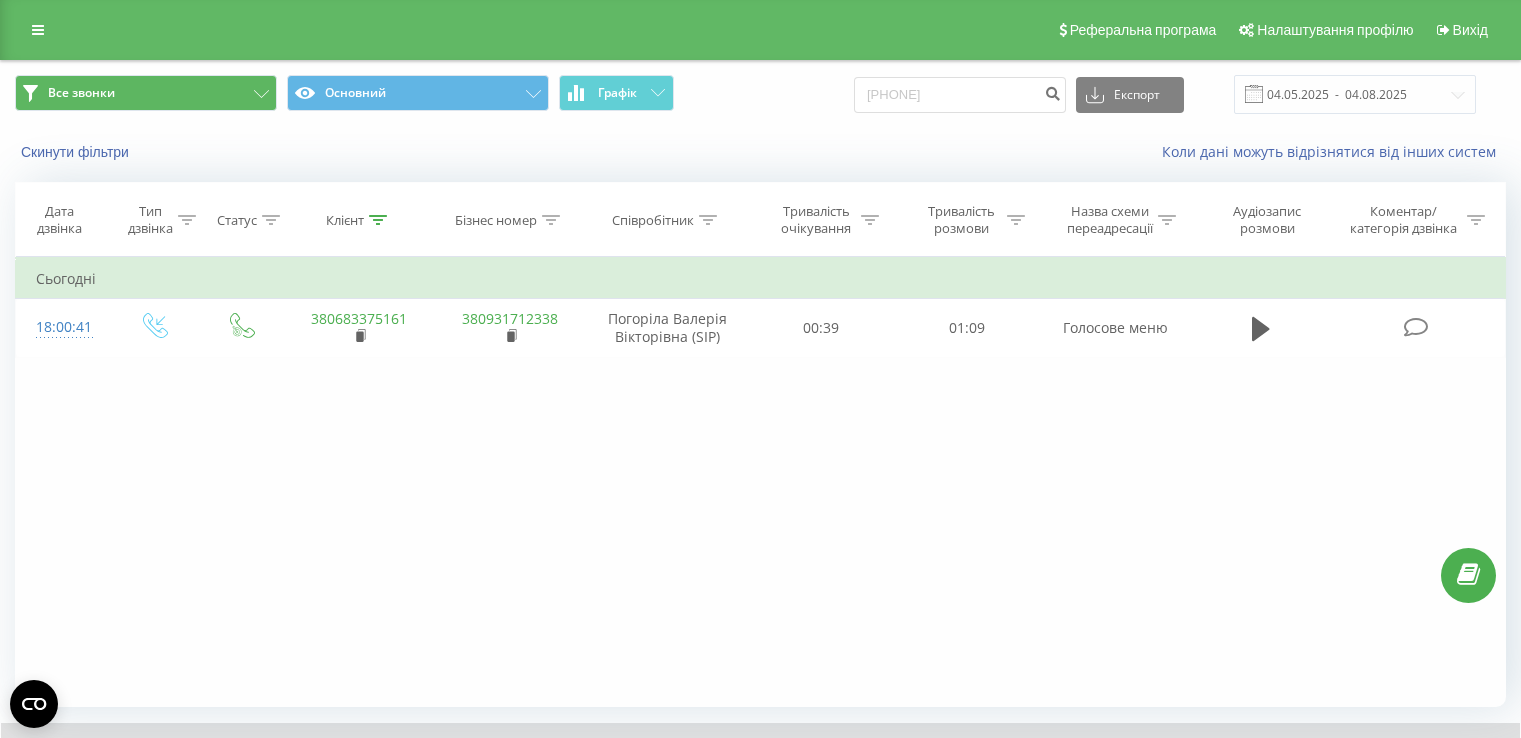 scroll, scrollTop: 0, scrollLeft: 0, axis: both 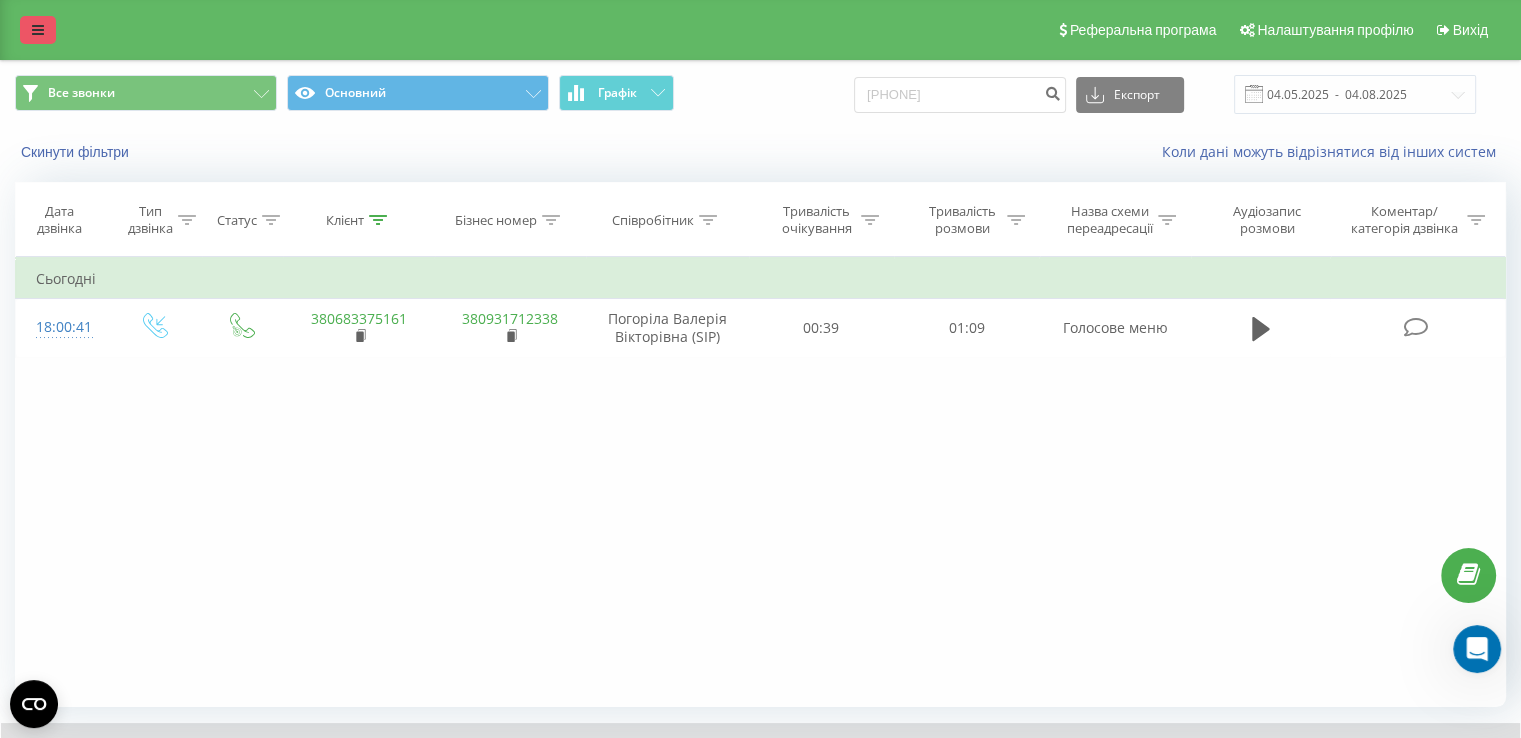 click at bounding box center (38, 30) 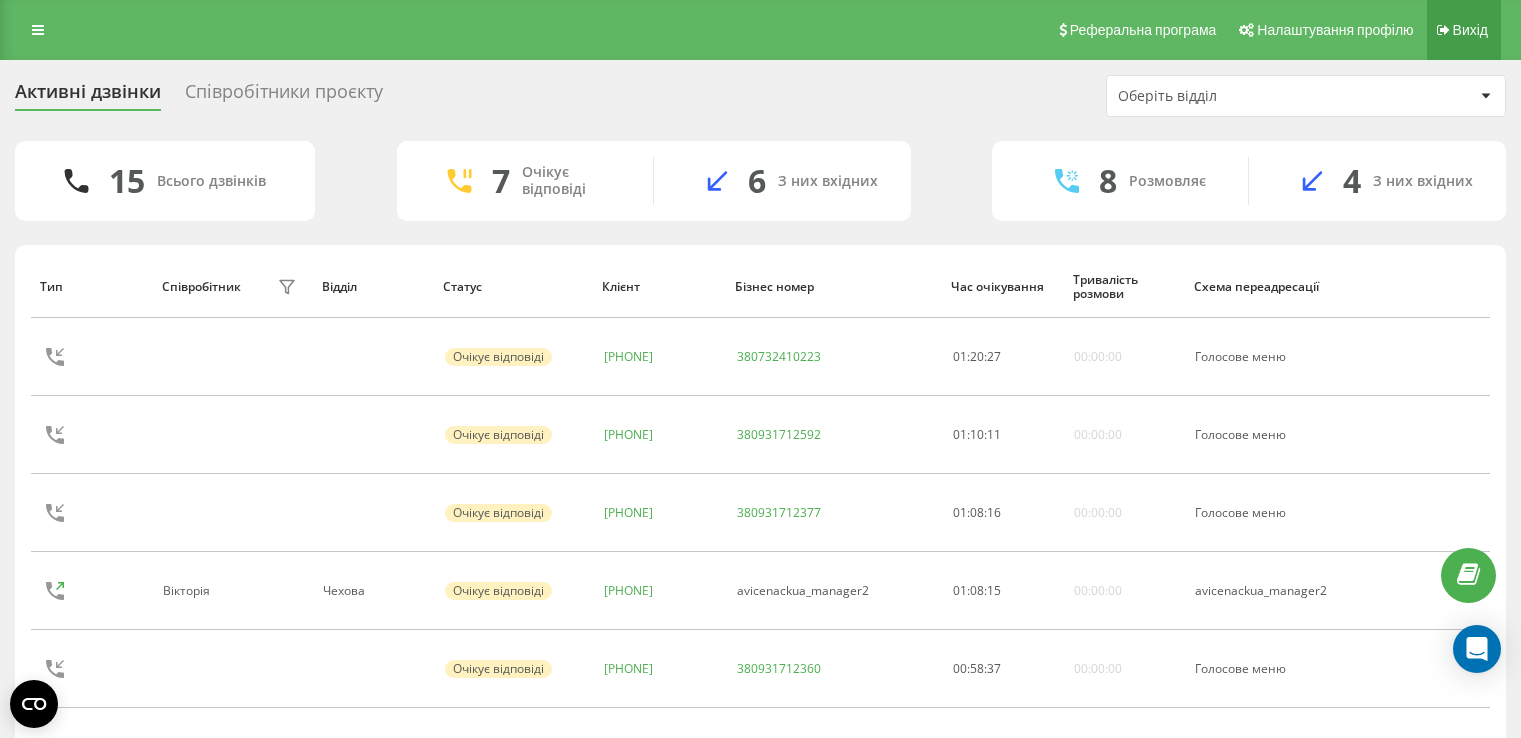 scroll, scrollTop: 0, scrollLeft: 0, axis: both 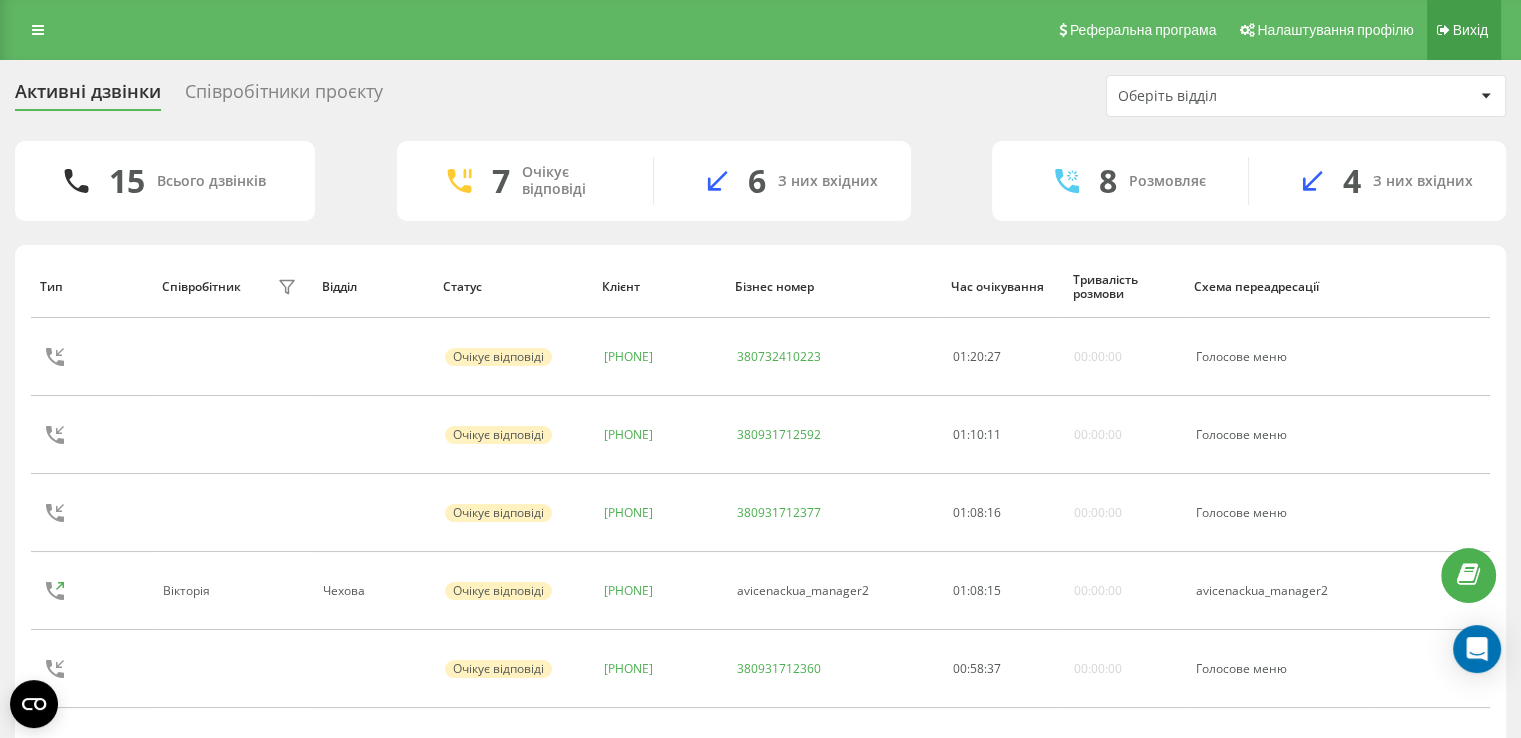 click on "Вихід" at bounding box center [1470, 30] 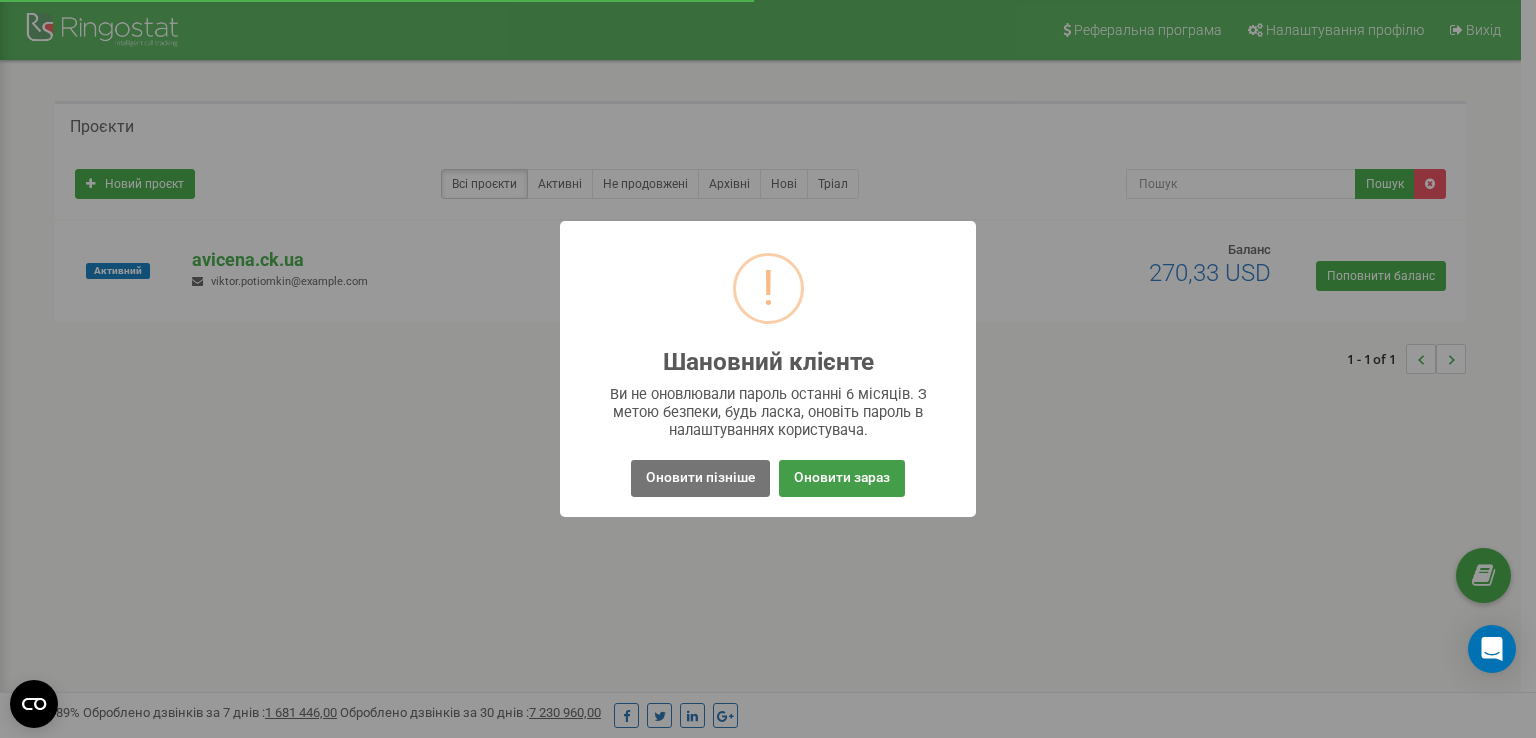 scroll, scrollTop: 0, scrollLeft: 0, axis: both 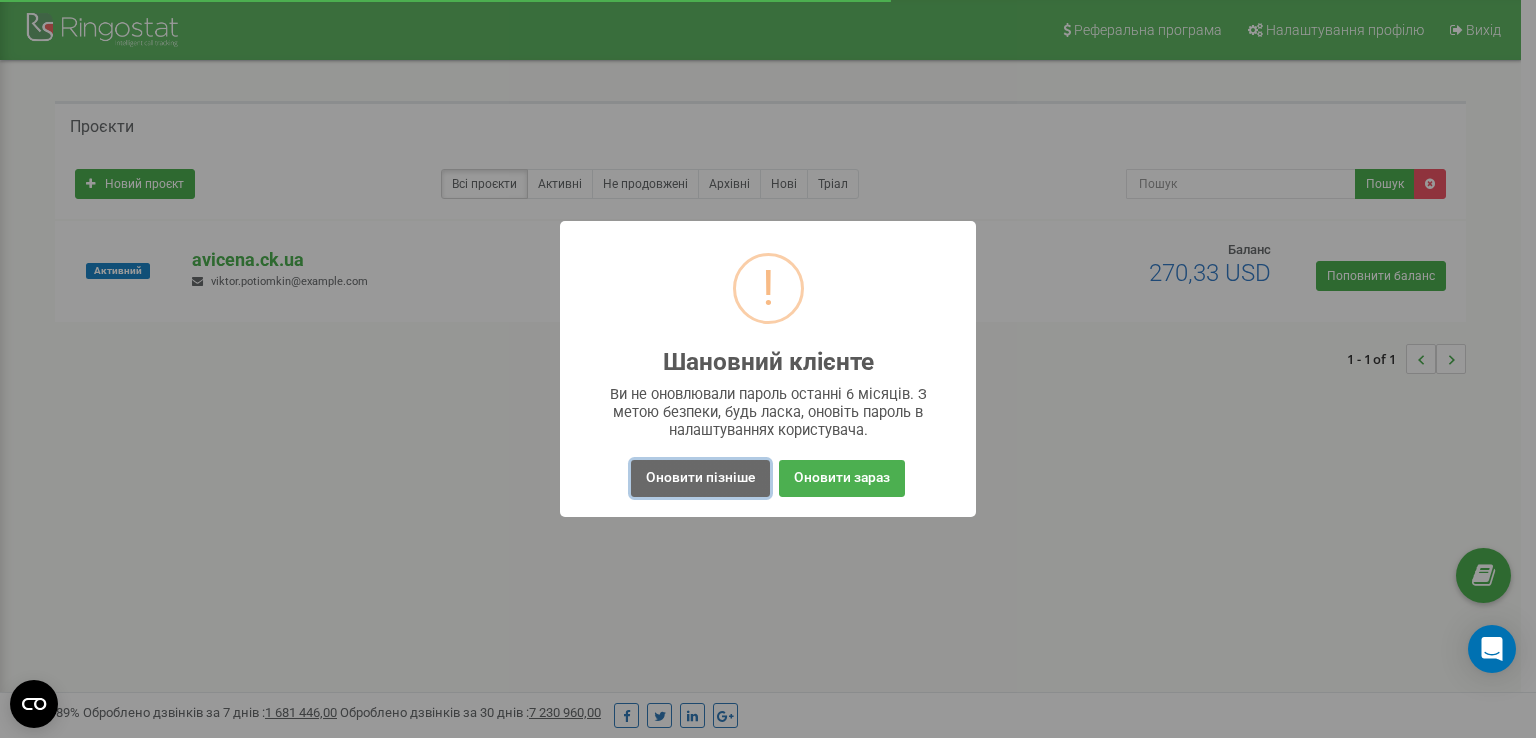click on "Оновити пізніше" at bounding box center [700, 478] 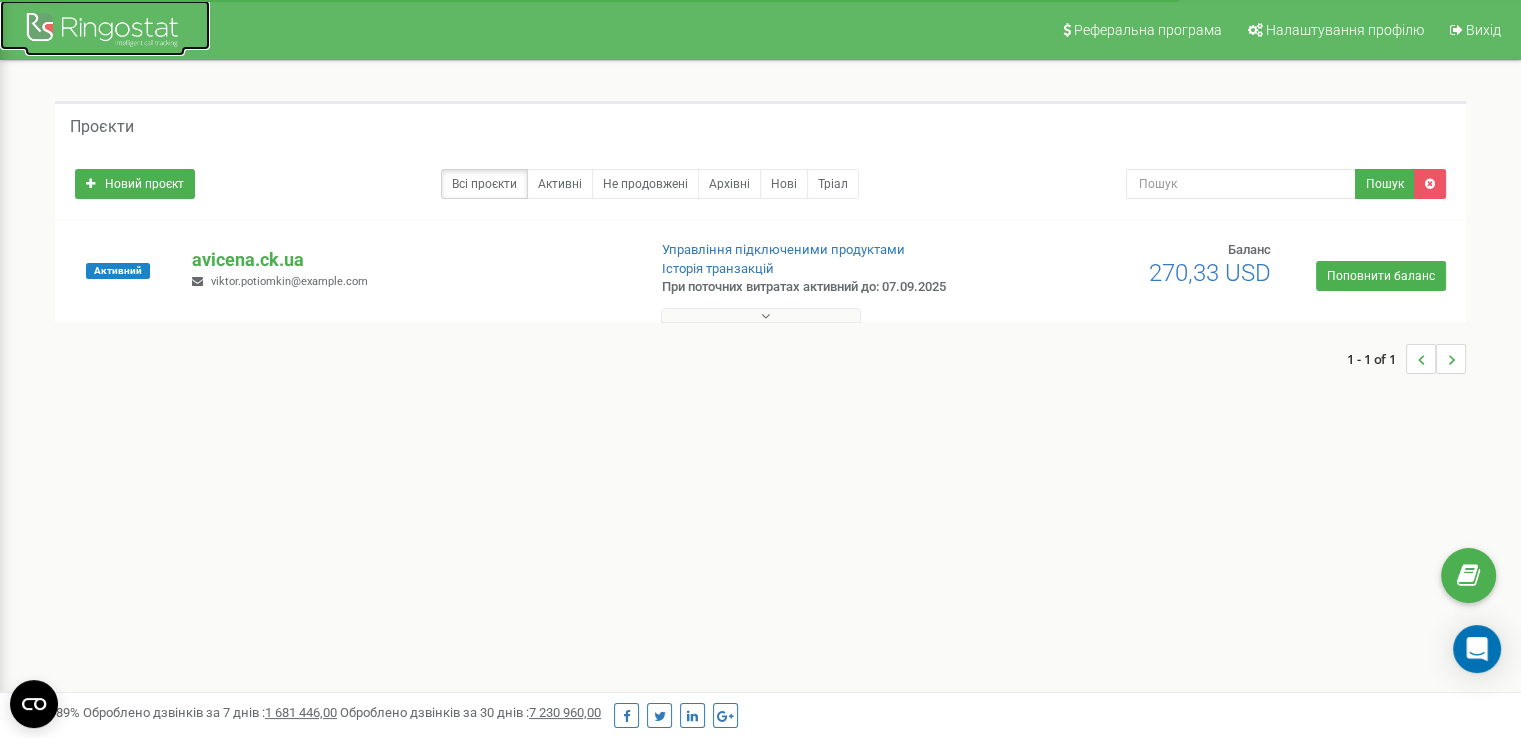 click at bounding box center [105, 32] 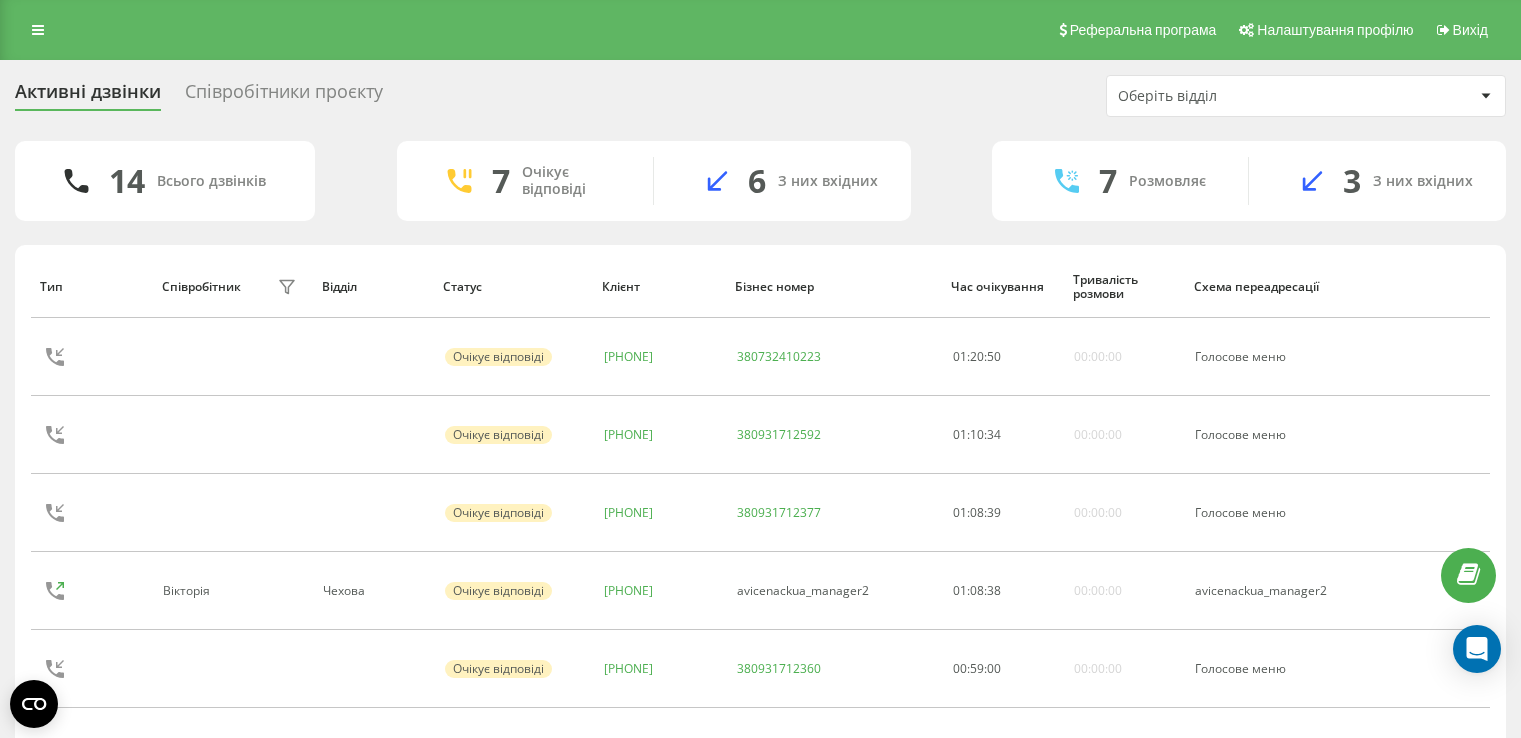 scroll, scrollTop: 0, scrollLeft: 0, axis: both 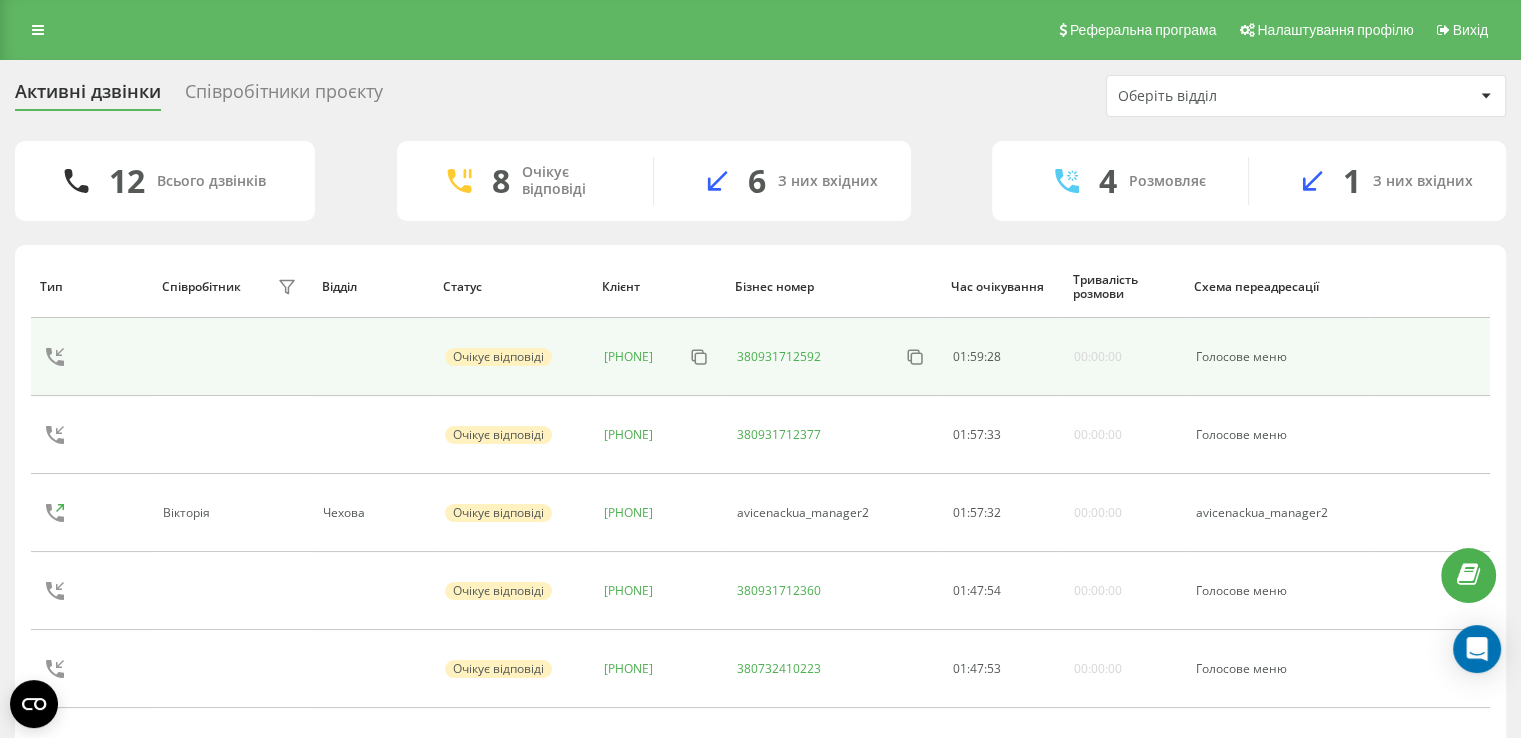 drag, startPoint x: 1408, startPoint y: 355, endPoint x: 243, endPoint y: 377, distance: 1165.2078 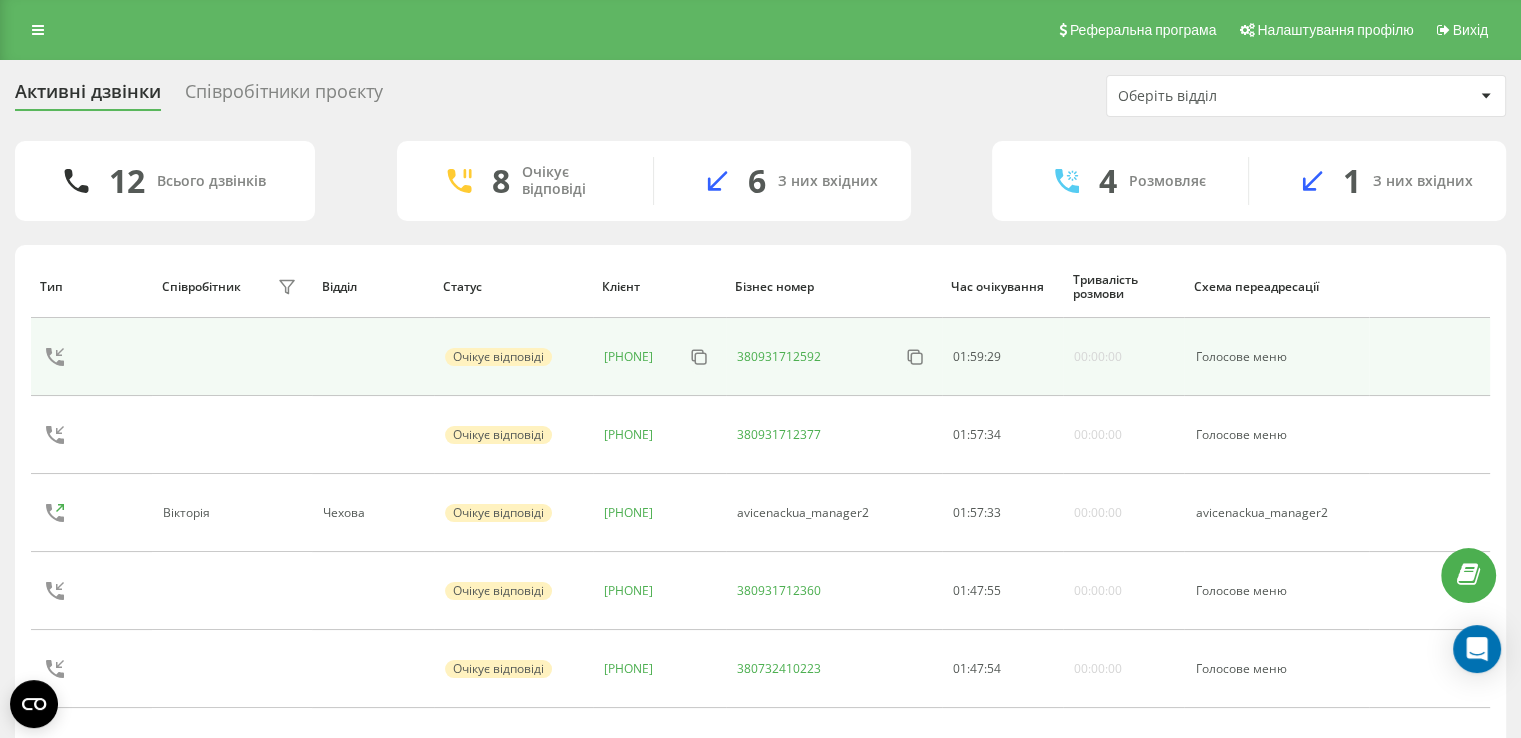 click at bounding box center (232, 357) 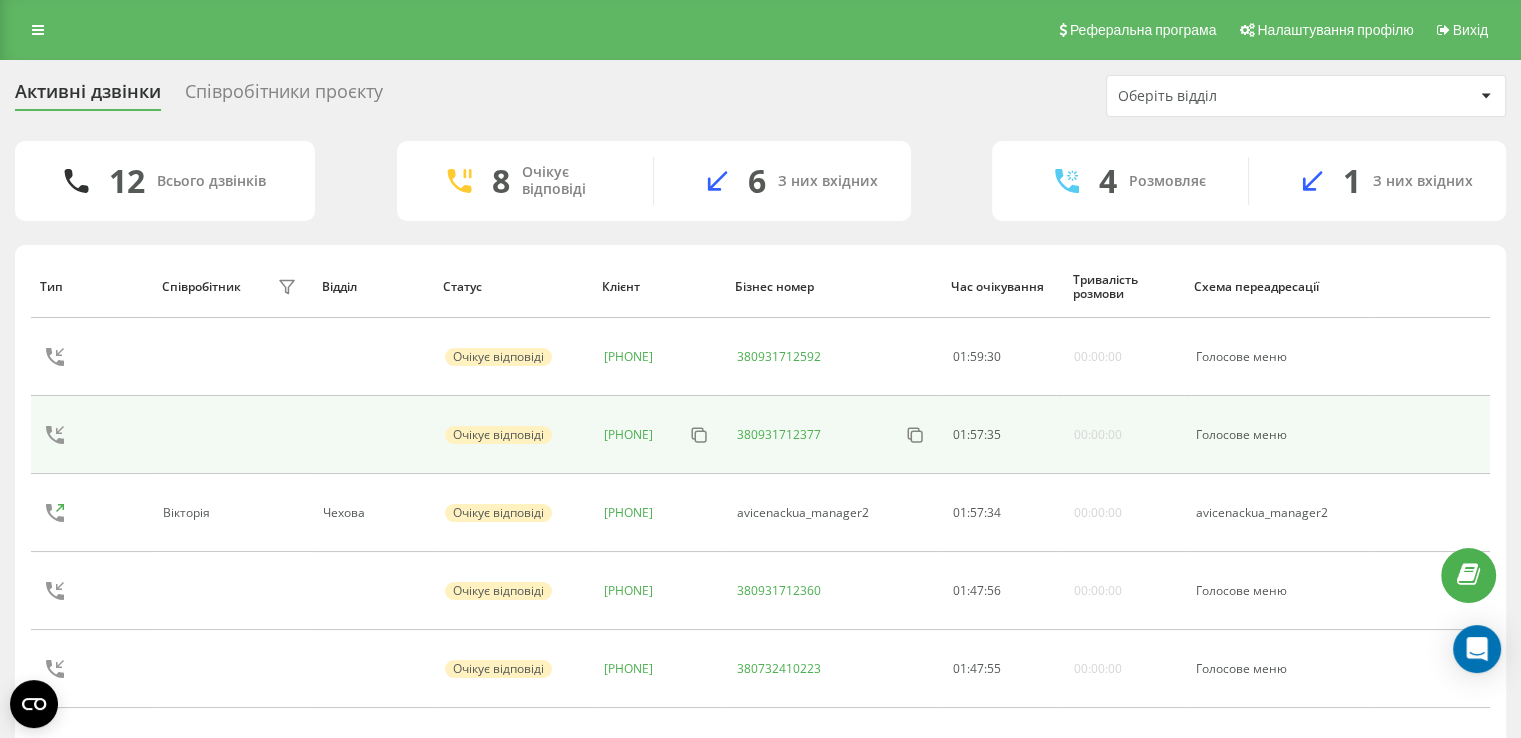 click at bounding box center (232, 435) 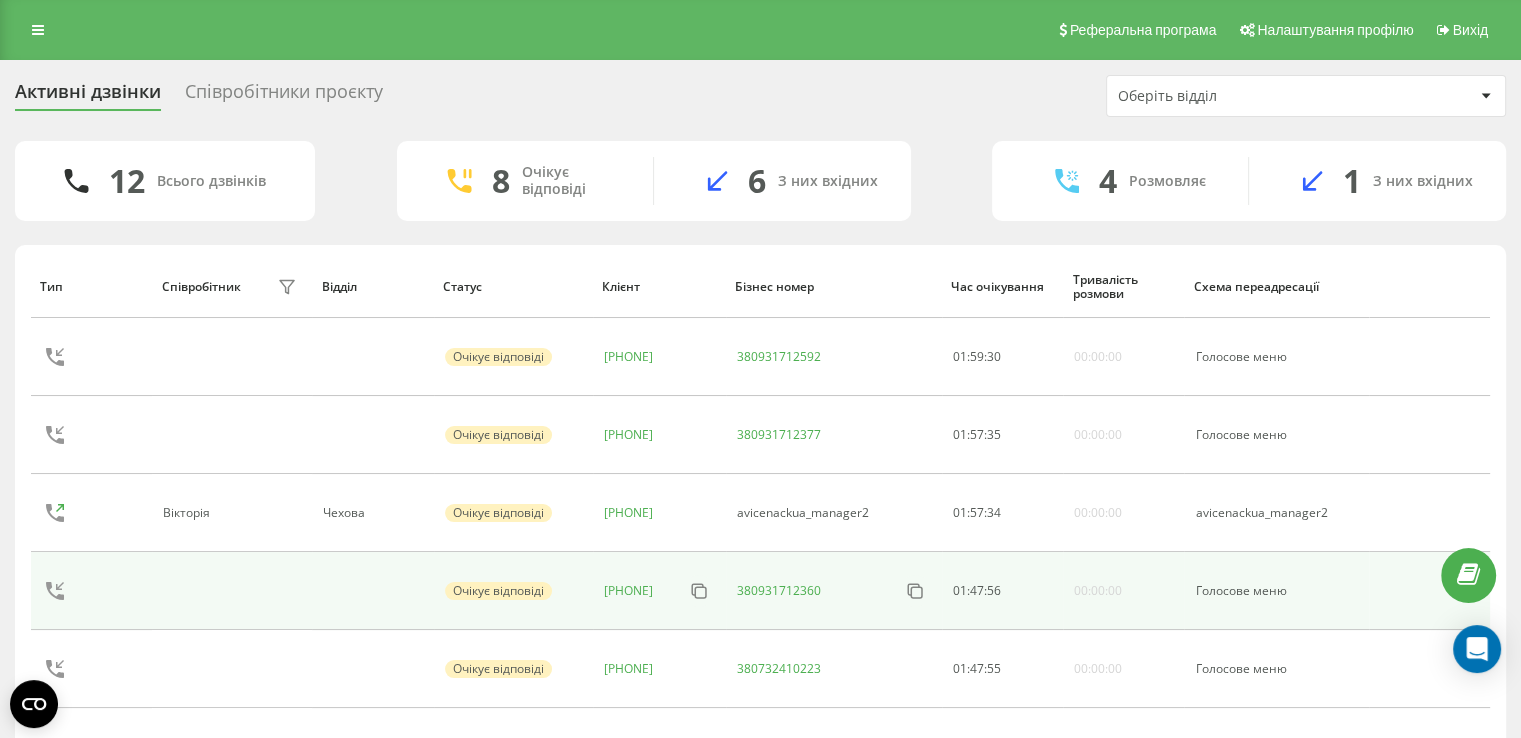 click at bounding box center [232, 591] 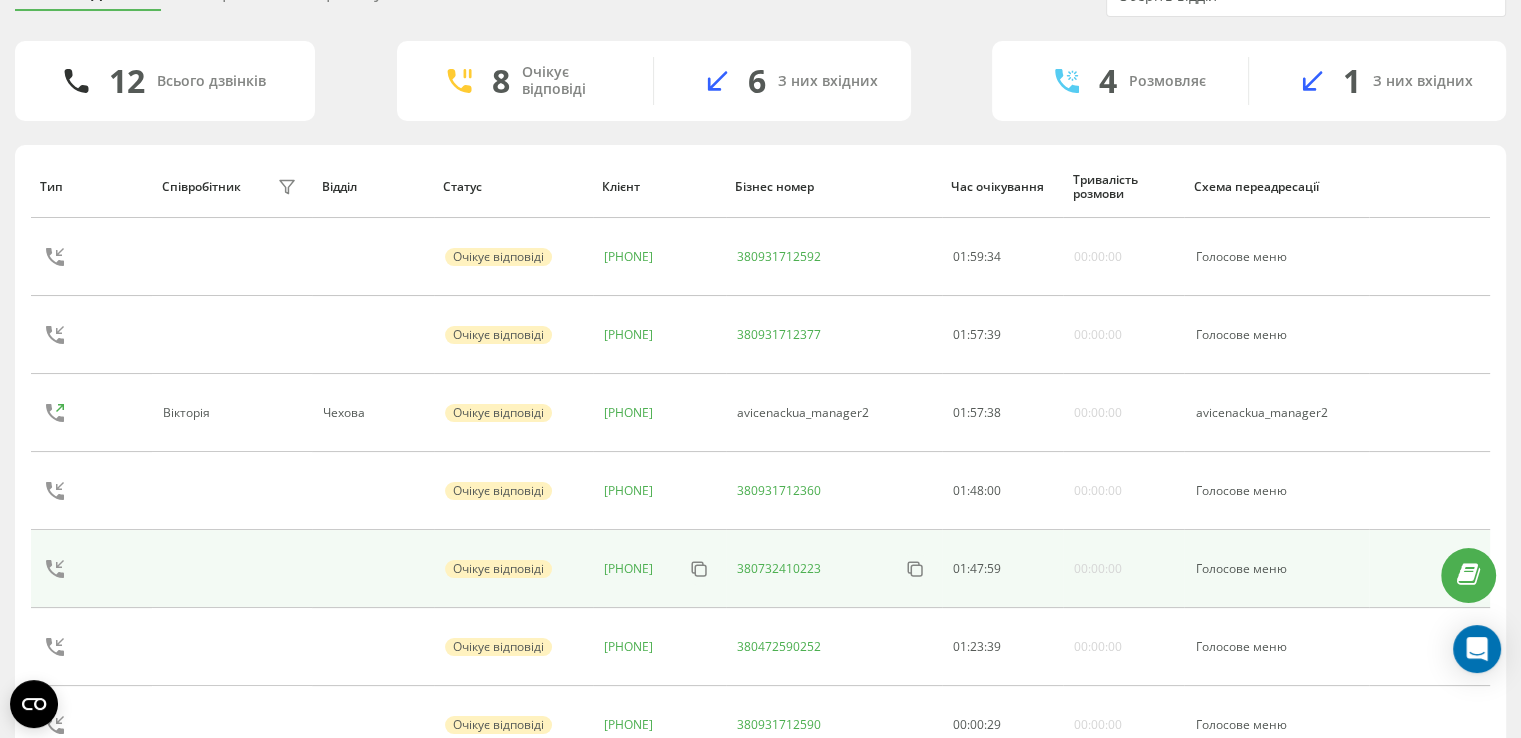 click at bounding box center (232, 569) 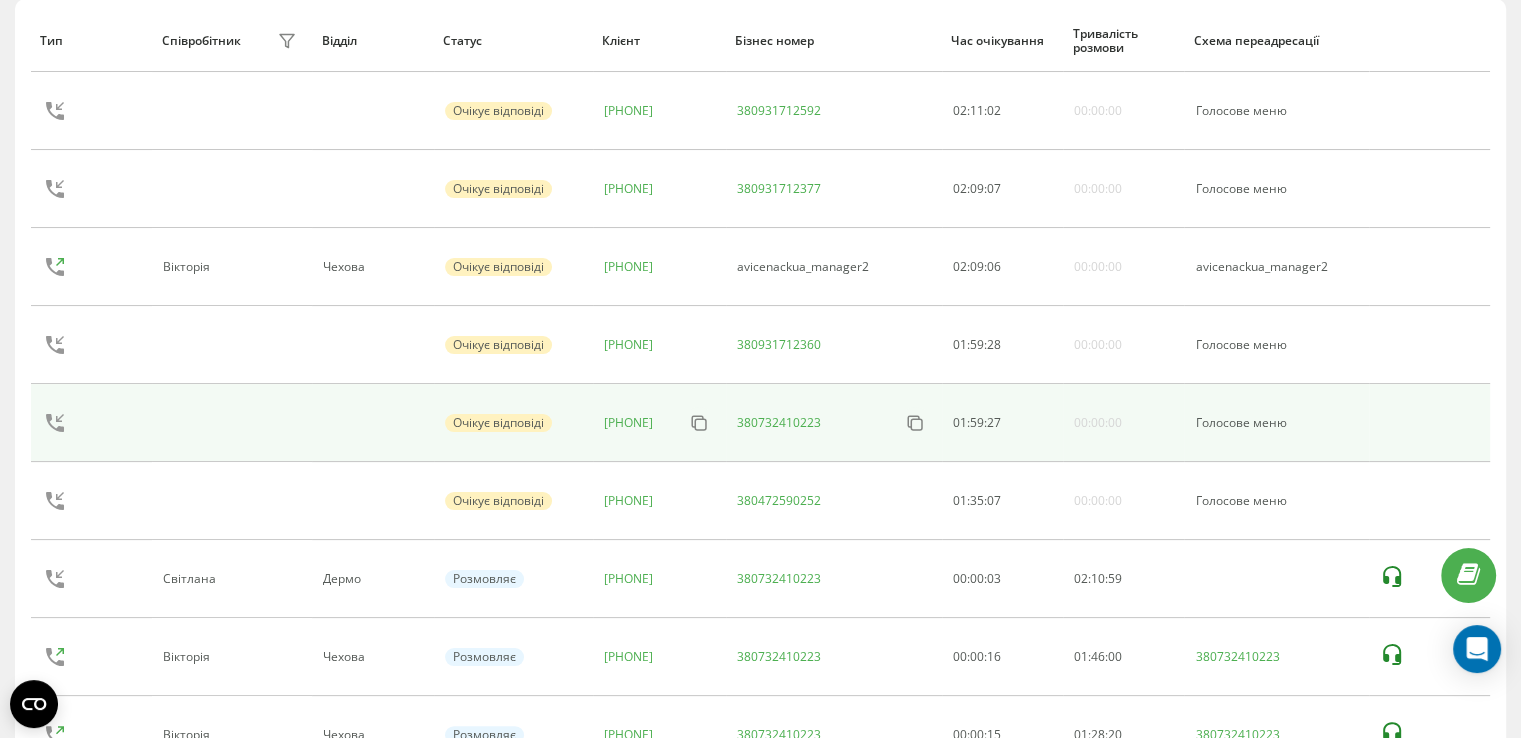 scroll, scrollTop: 355, scrollLeft: 0, axis: vertical 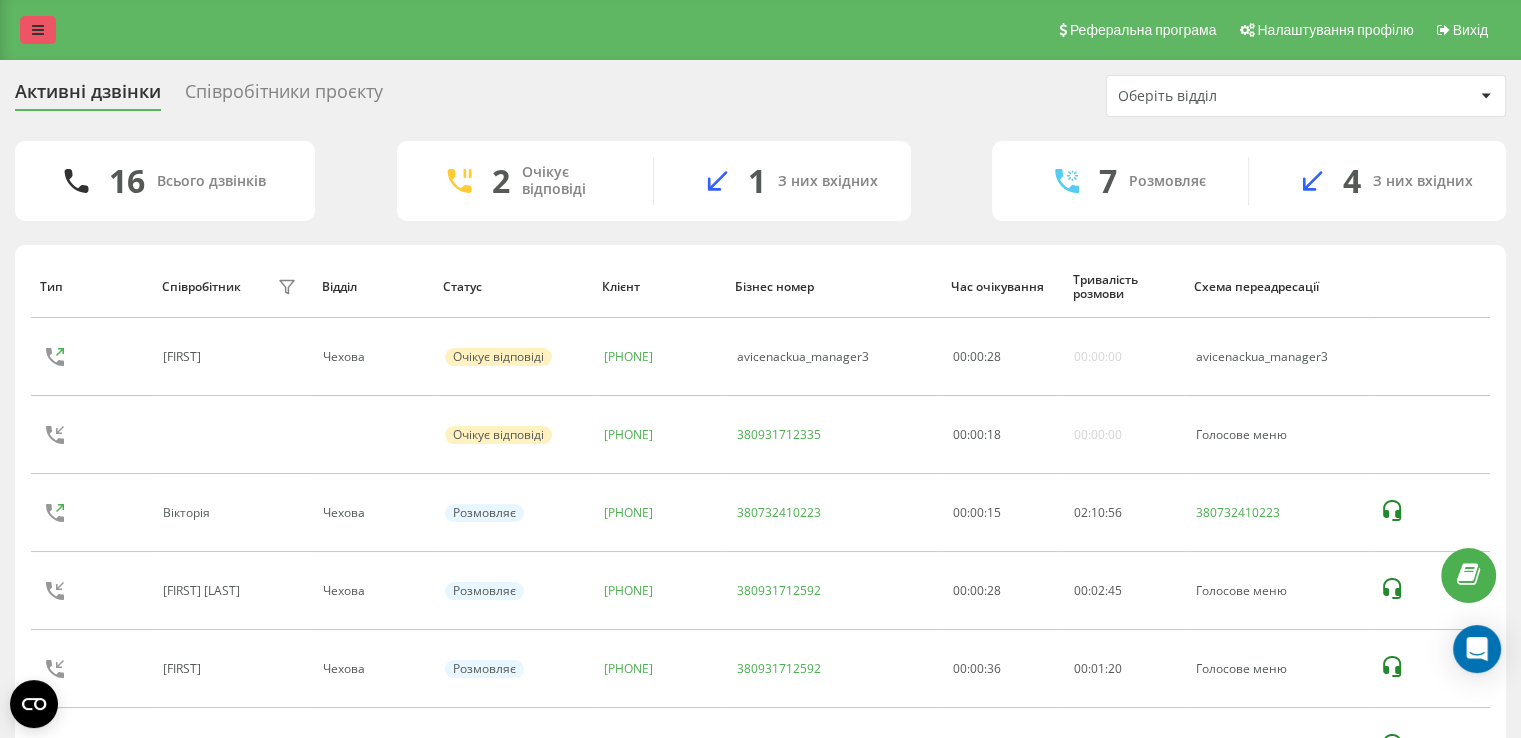 click at bounding box center [38, 30] 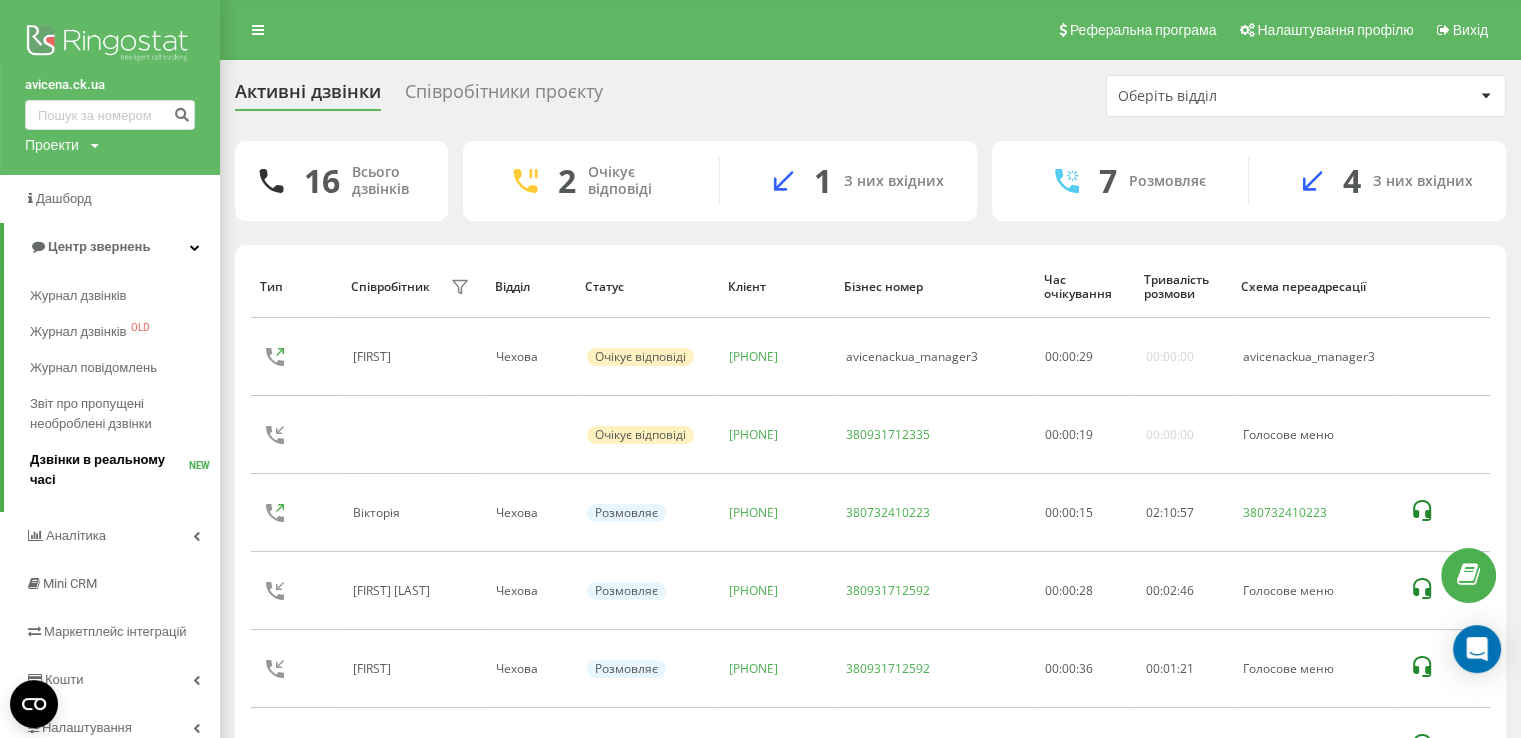 click on "Дзвінки в реальному часі" at bounding box center (109, 470) 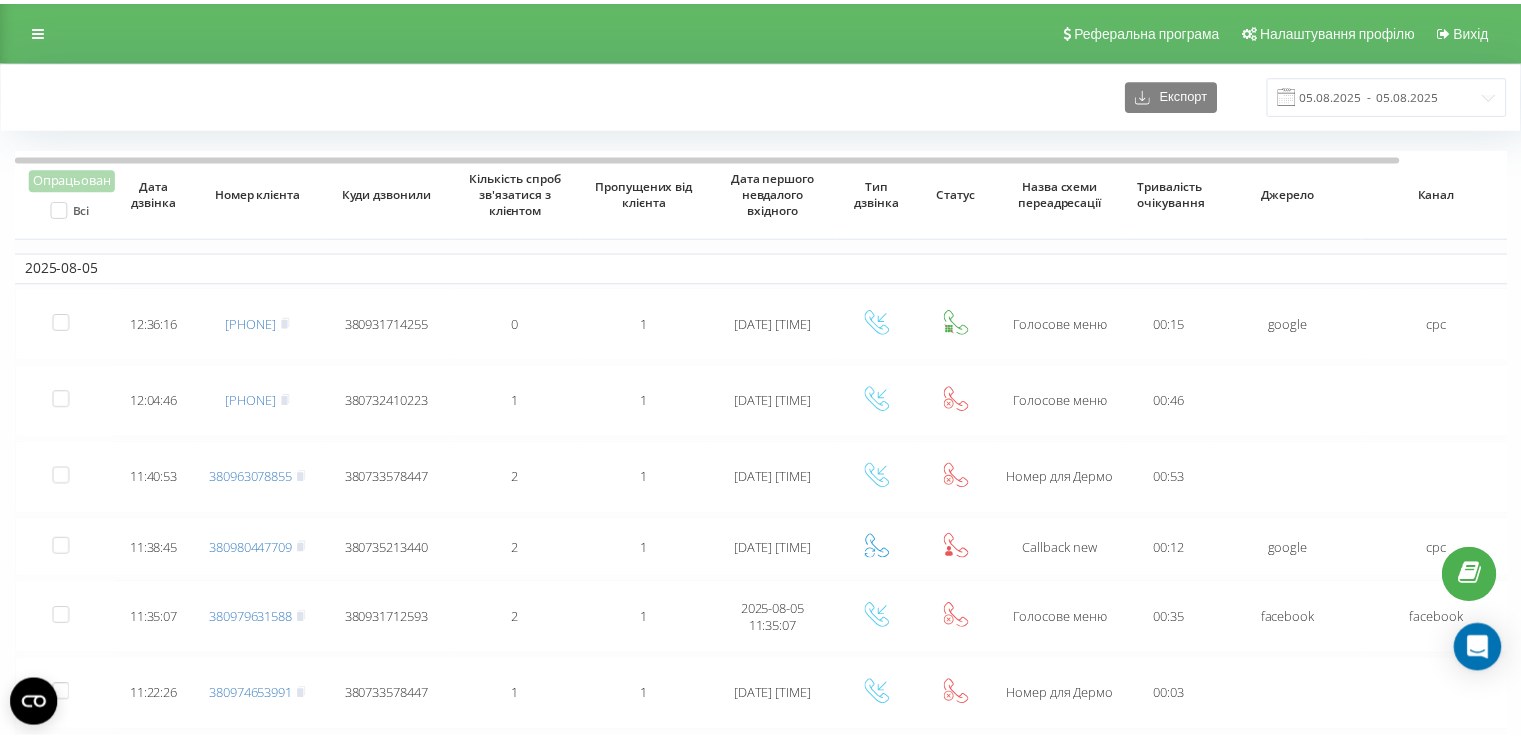scroll, scrollTop: 0, scrollLeft: 0, axis: both 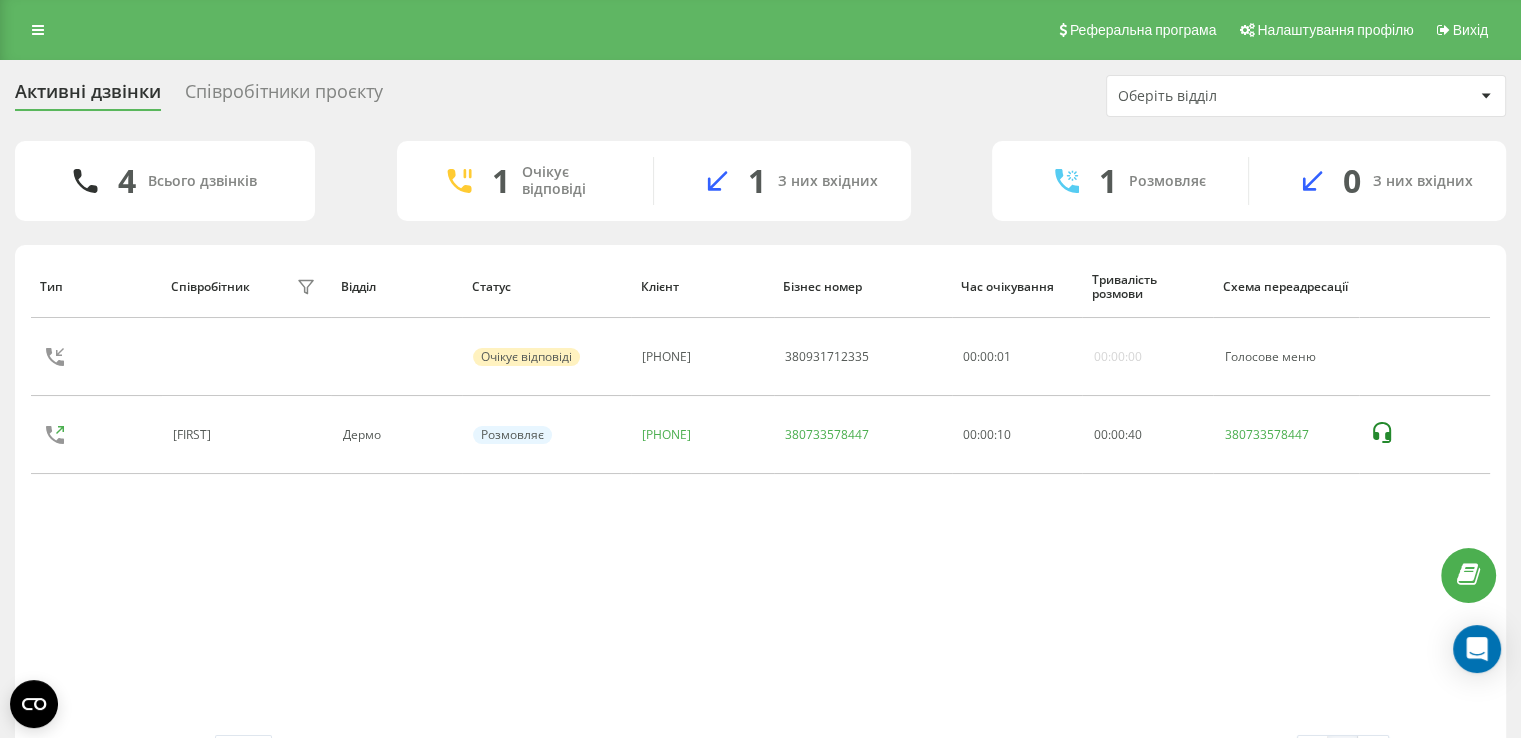 click on "Тип Співробітник фільтру Відділ Статус Клієнт Бізнес номер Час очікування Тривалість розмови Схема переадресації Очікує відповіді [PHONE] [PHONE] 00 : 00 : 01 00:00:00 Голосове меню [FIRST] [LAST] Розмовляє [PHONE] [PHONE] 00:00:10 00 : 00 : 40 [PHONE]" at bounding box center [760, 495] 